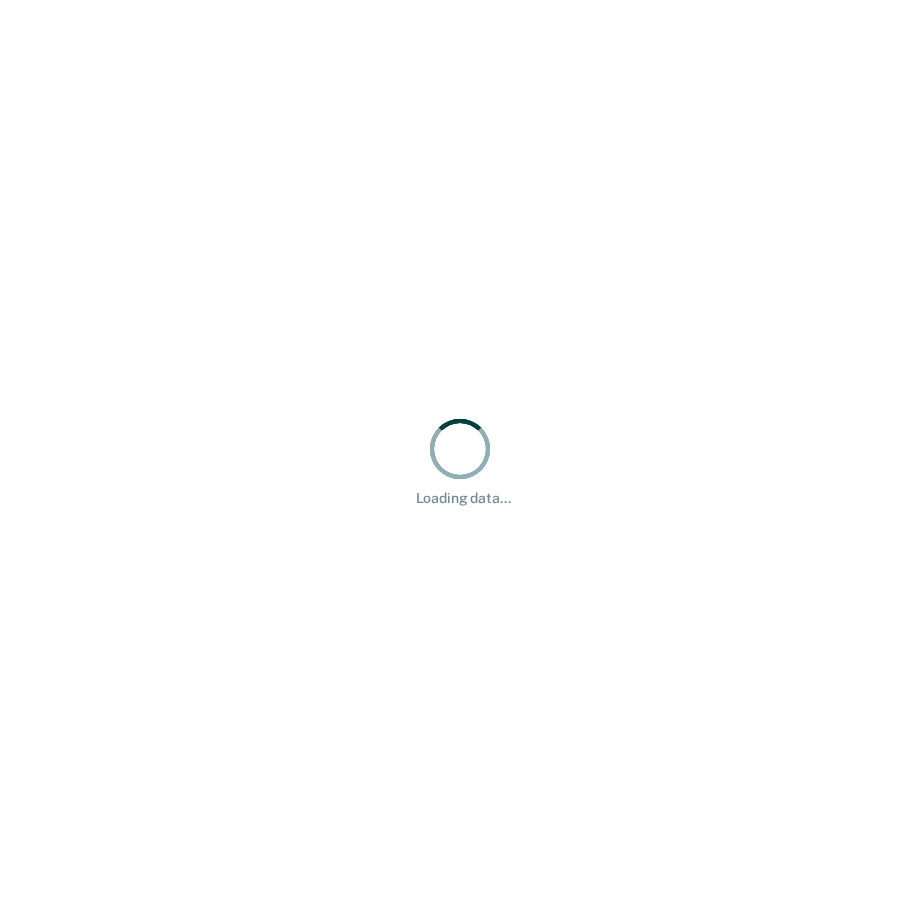 scroll, scrollTop: 0, scrollLeft: 0, axis: both 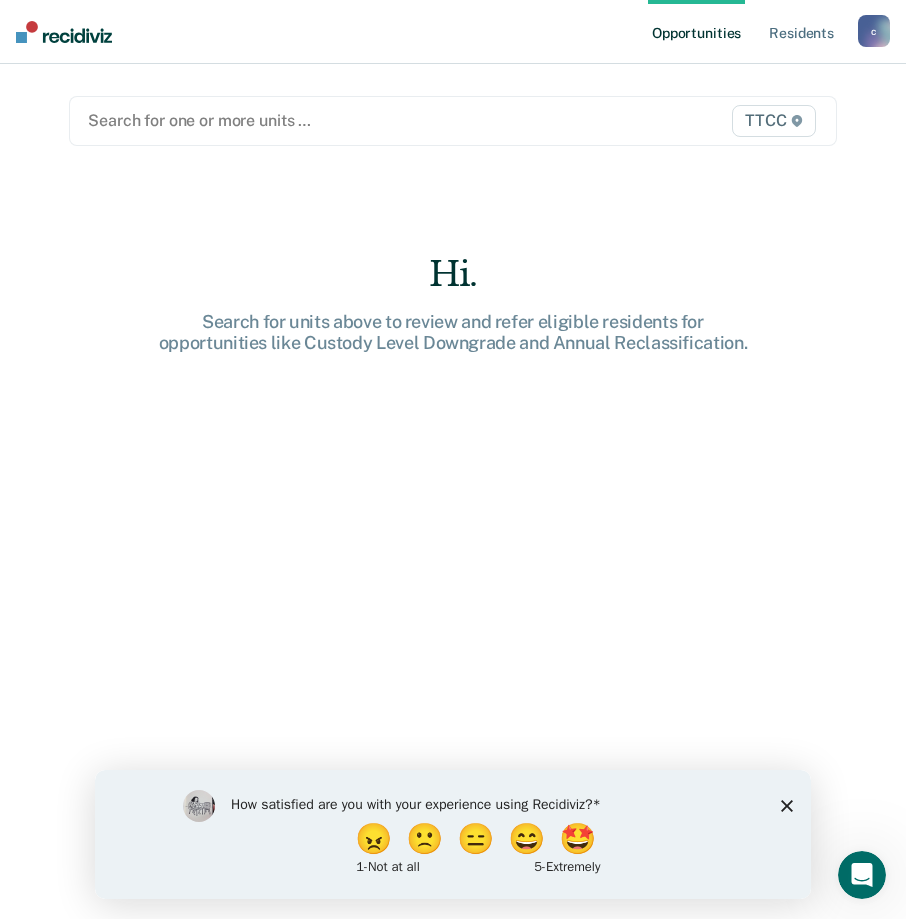 click at bounding box center (342, 120) 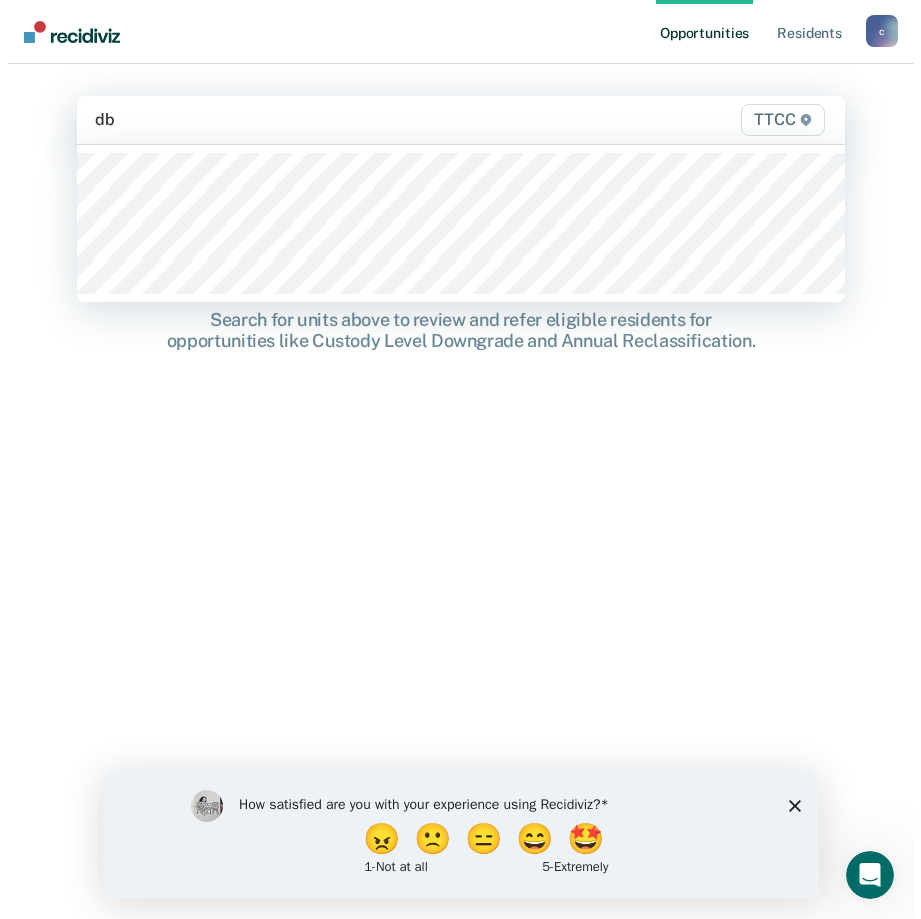 scroll, scrollTop: 0, scrollLeft: 0, axis: both 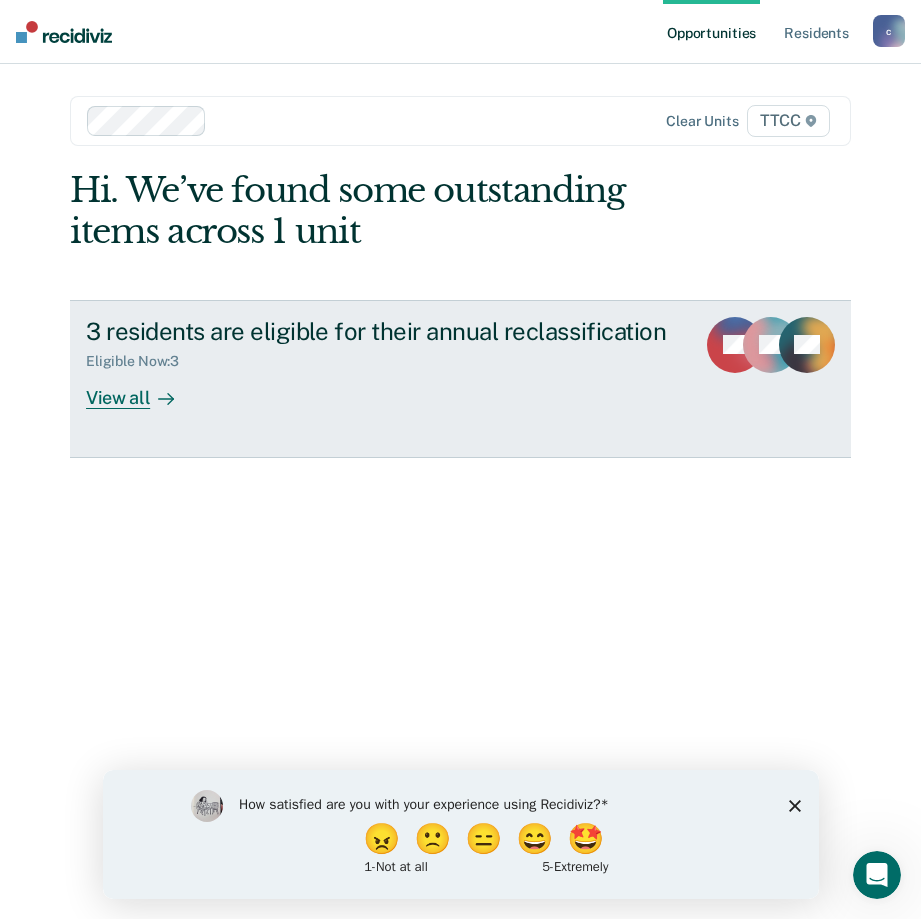 click on "View all" at bounding box center (142, 389) 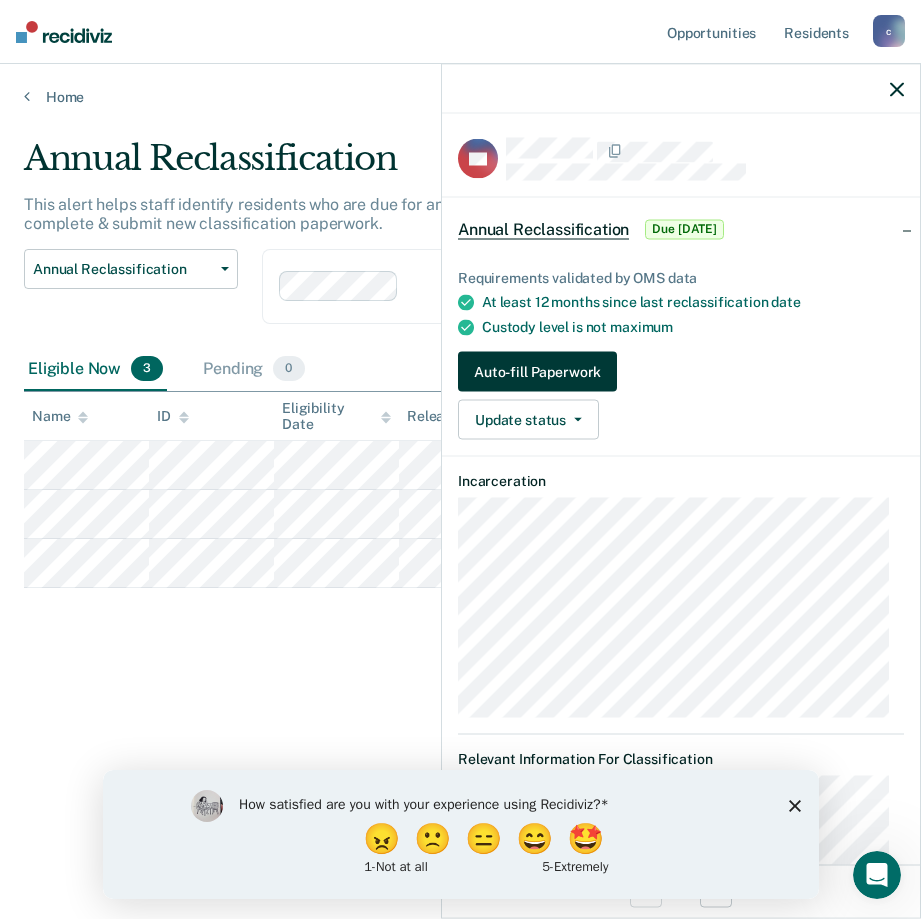 click on "Auto-fill Paperwork" at bounding box center (537, 372) 